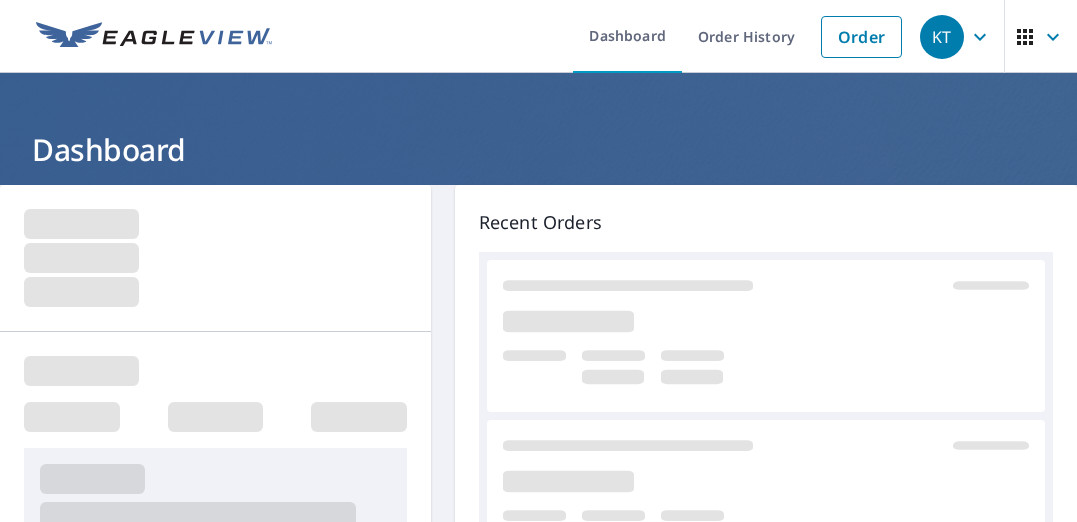 scroll, scrollTop: 0, scrollLeft: 0, axis: both 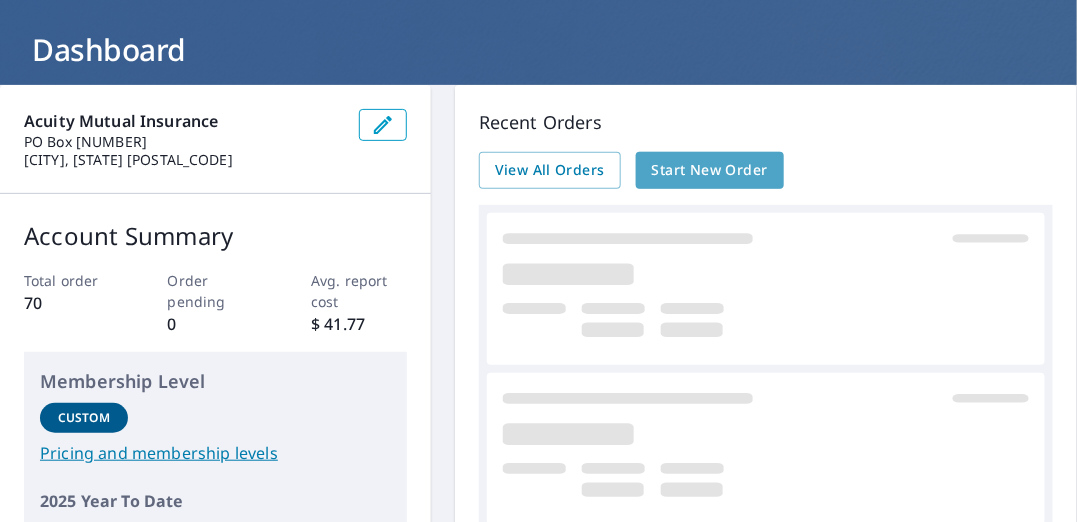 click on "Start New Order" at bounding box center [710, 170] 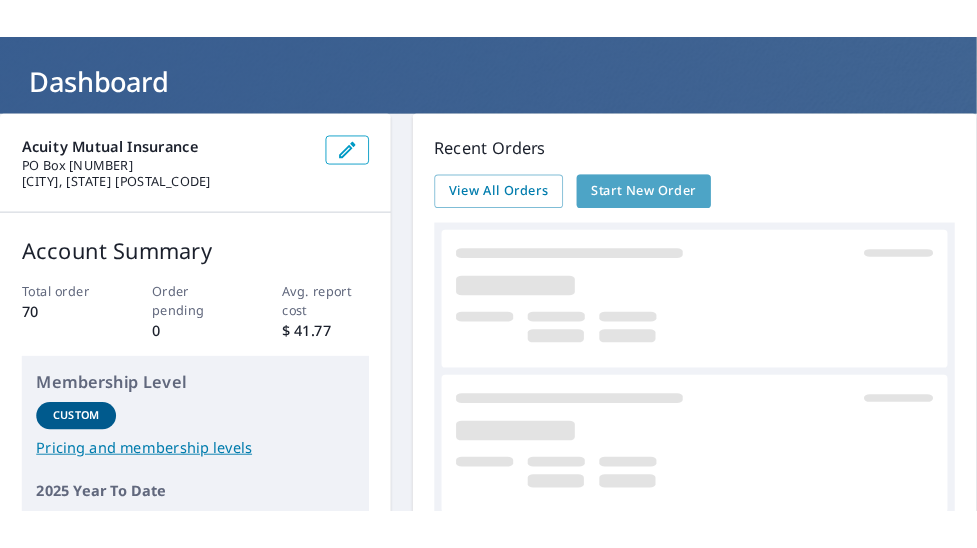scroll, scrollTop: 0, scrollLeft: 0, axis: both 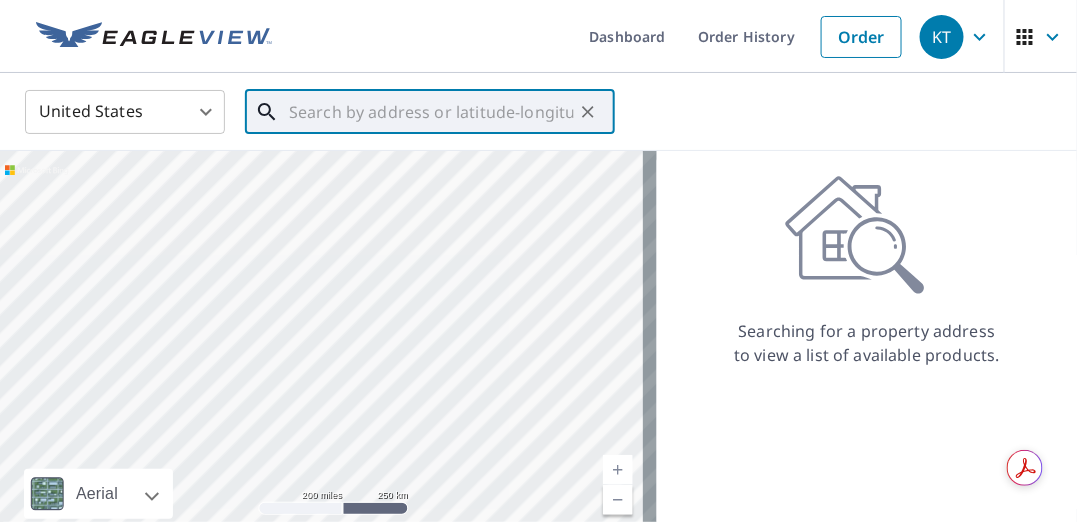 click at bounding box center (431, 112) 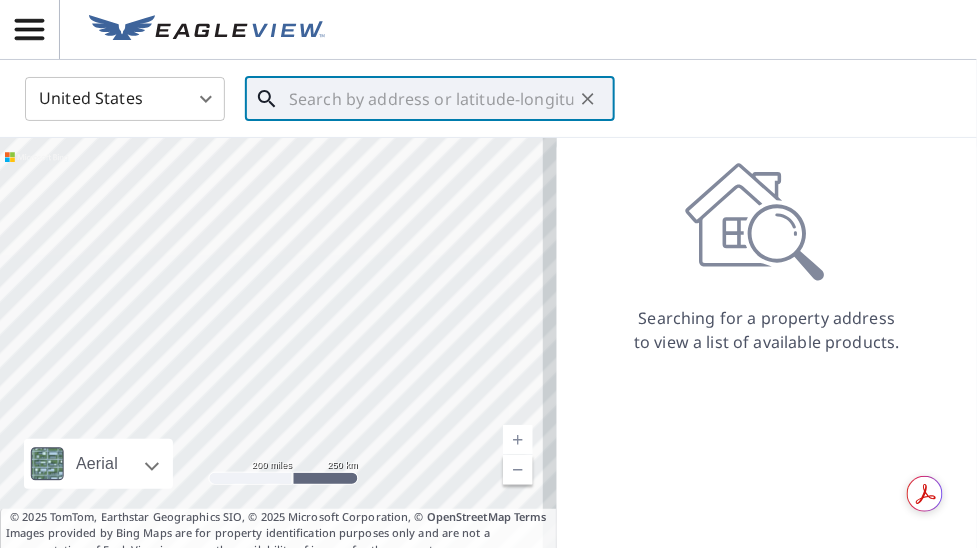 click at bounding box center [431, 99] 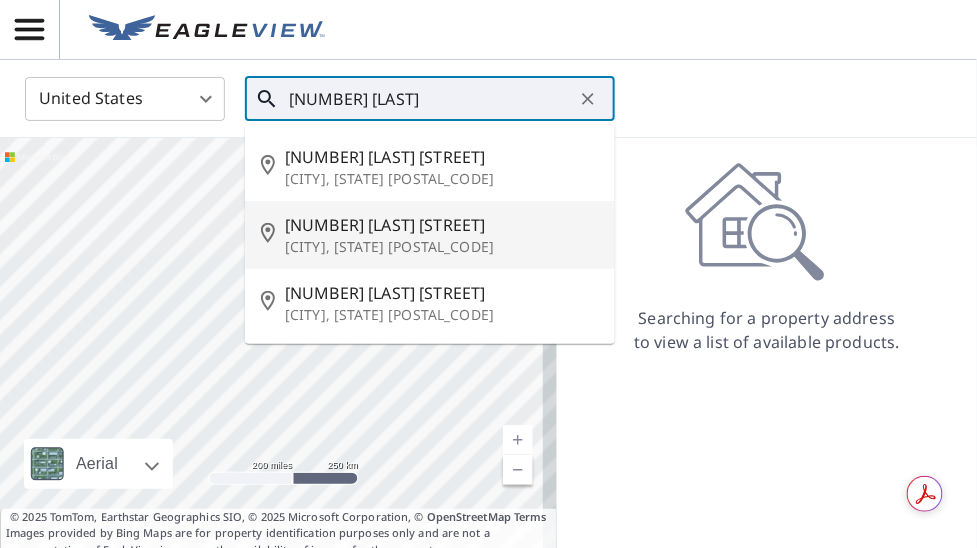click on "[NUMBER] [LAST] [STREET]" at bounding box center (442, 225) 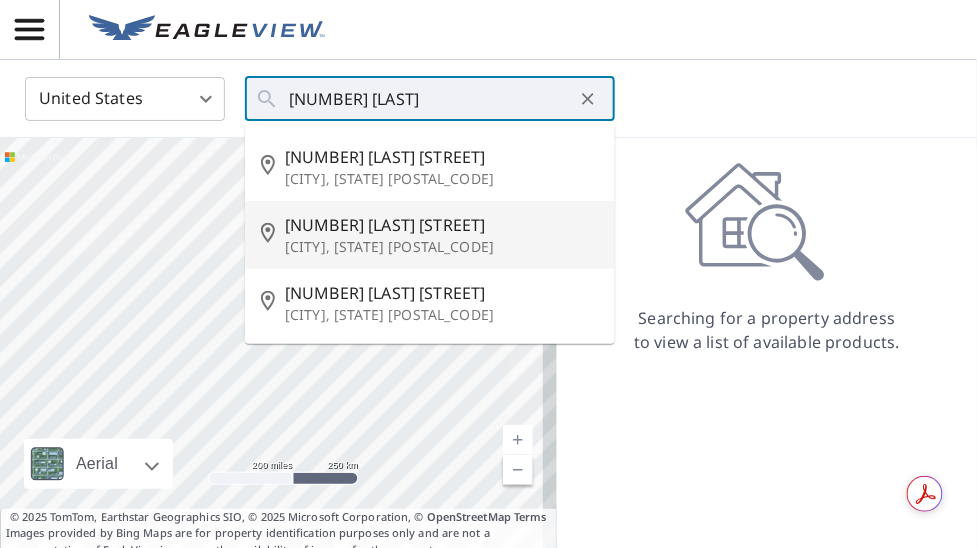 type on "[NUMBER] [LAST] [STREET] [CITY], [STATE] [POSTAL_CODE]" 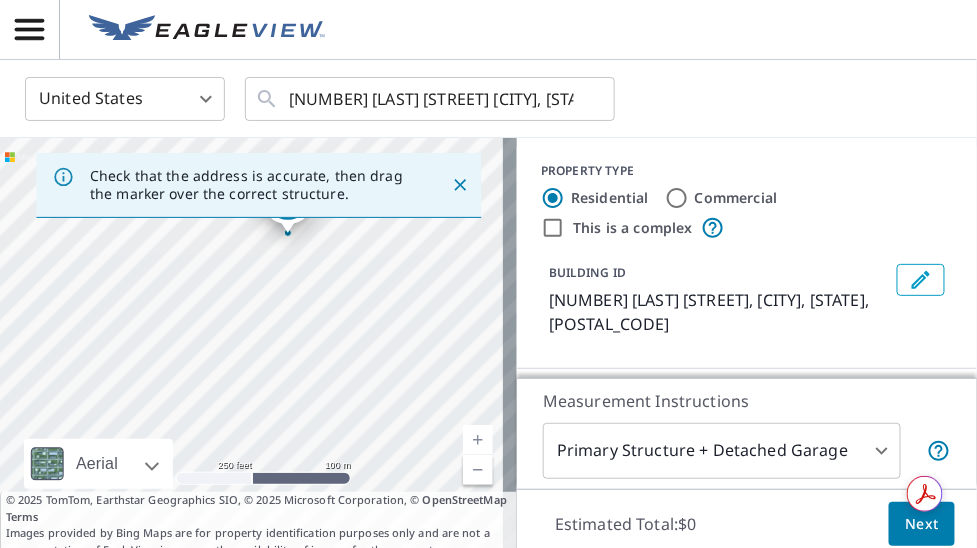 drag, startPoint x: 298, startPoint y: 395, endPoint x: 327, endPoint y: 286, distance: 112.79185 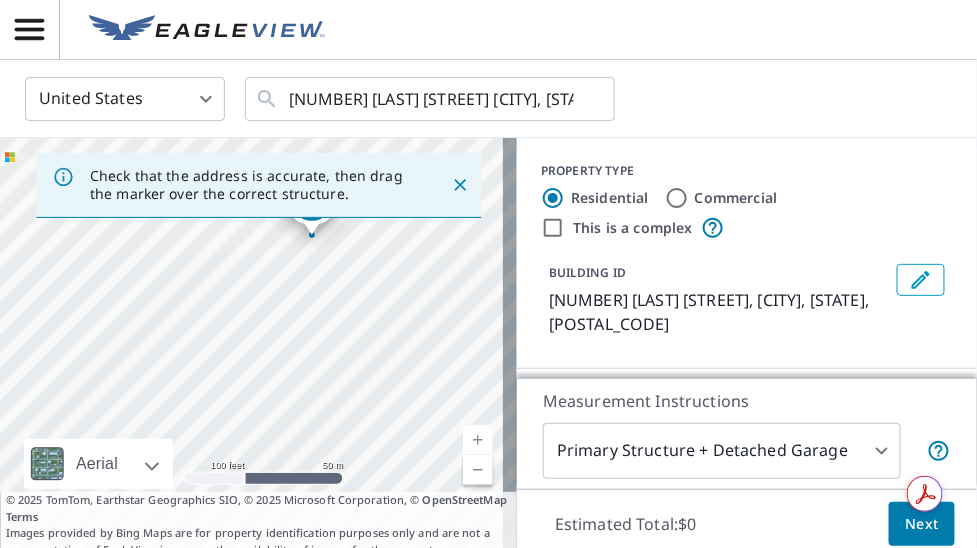 drag, startPoint x: 239, startPoint y: 275, endPoint x: 266, endPoint y: 415, distance: 142.5798 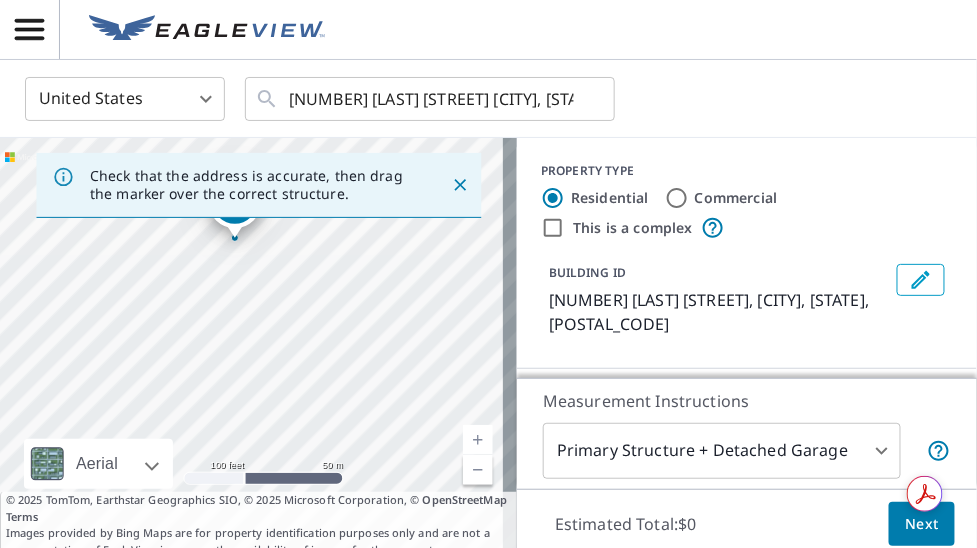 drag, startPoint x: 344, startPoint y: 349, endPoint x: 273, endPoint y: 352, distance: 71.063354 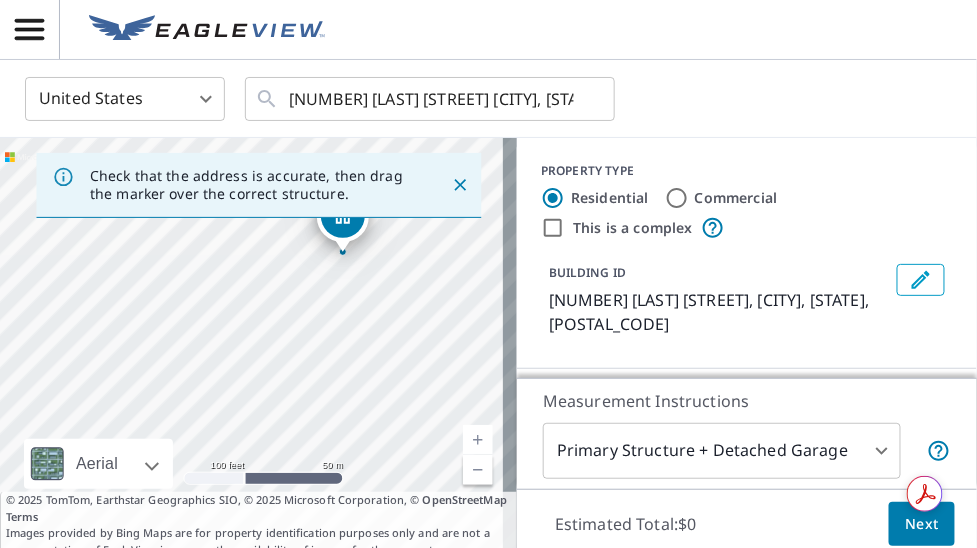 drag, startPoint x: 300, startPoint y: 400, endPoint x: 408, endPoint y: 414, distance: 108.903625 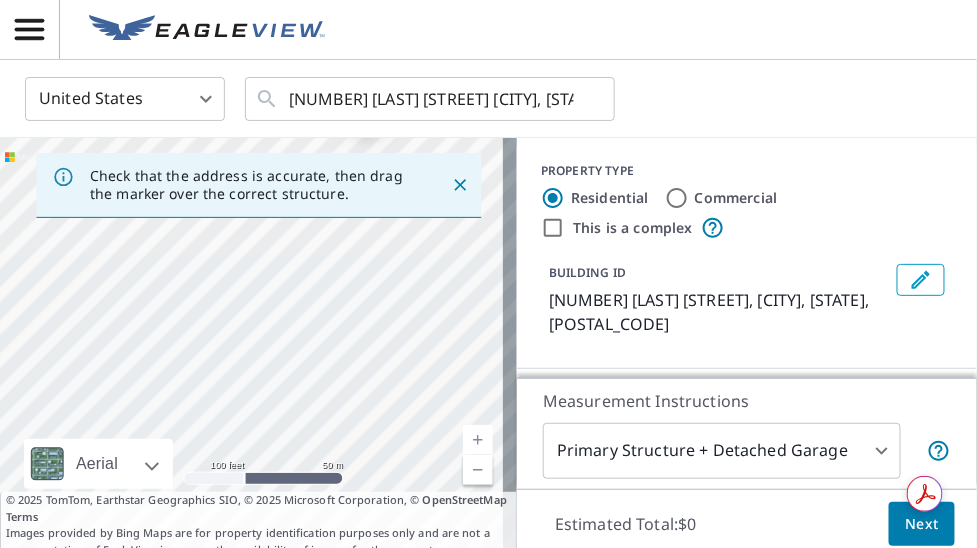 drag, startPoint x: 369, startPoint y: 405, endPoint x: 359, endPoint y: 268, distance: 137.36447 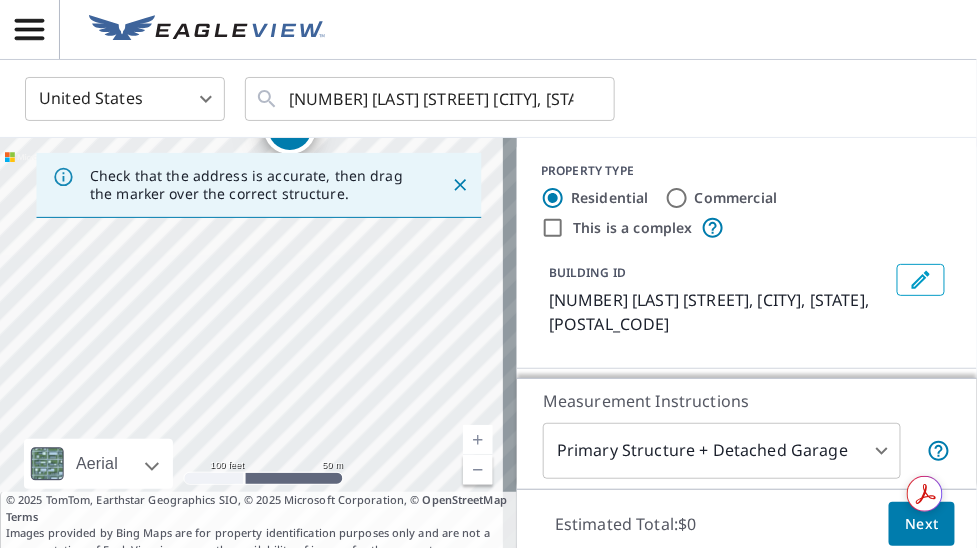 drag, startPoint x: 387, startPoint y: 426, endPoint x: 310, endPoint y: 457, distance: 83.00603 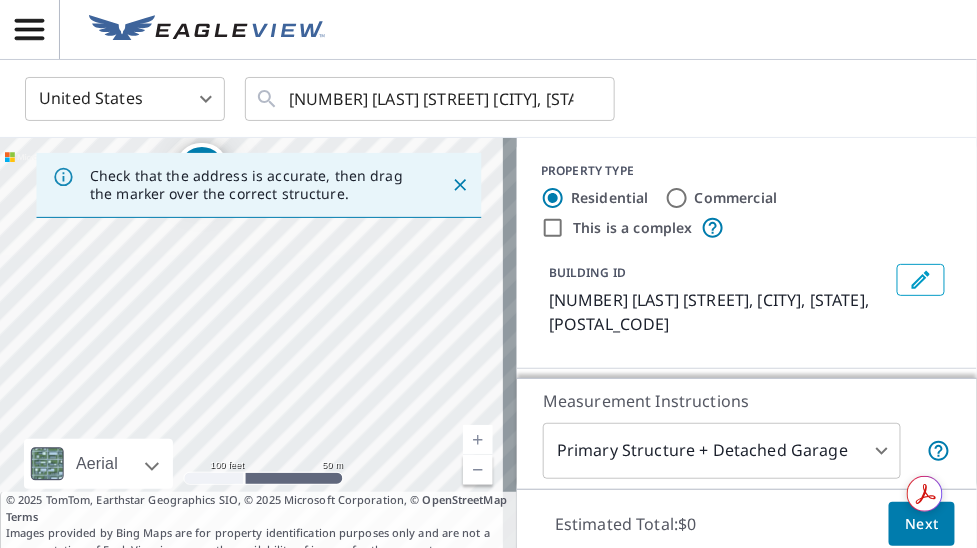 drag, startPoint x: 297, startPoint y: 321, endPoint x: 209, endPoint y: 362, distance: 97.082436 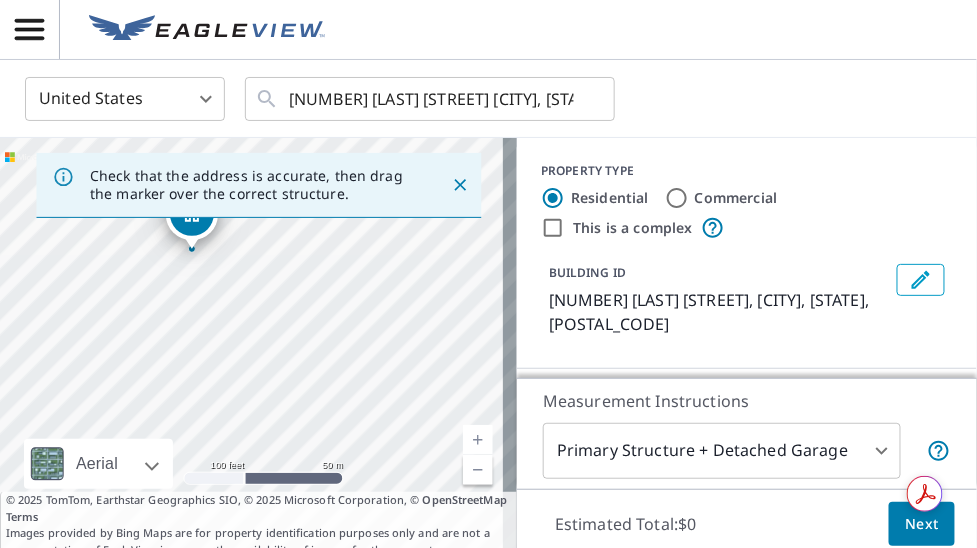 drag, startPoint x: 210, startPoint y: 321, endPoint x: 200, endPoint y: 366, distance: 46.09772 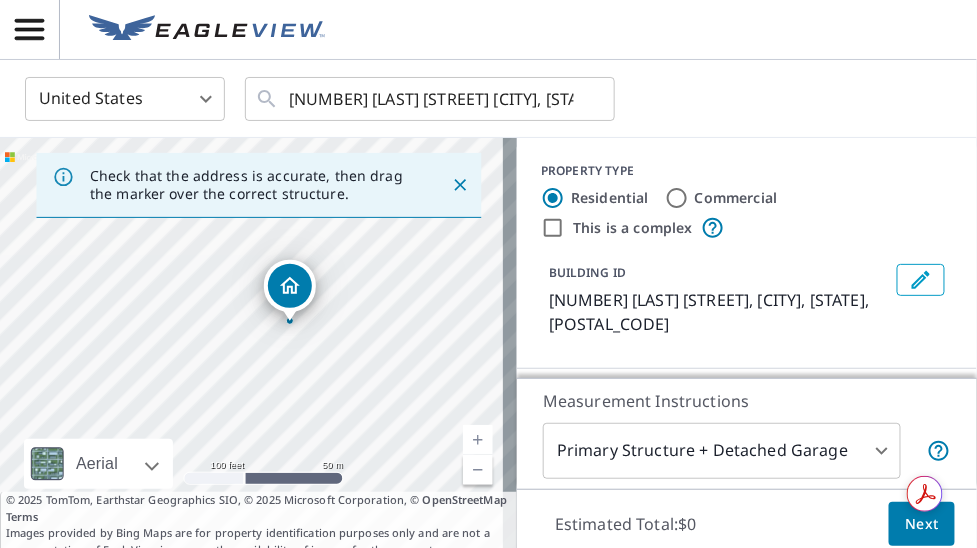 drag, startPoint x: 189, startPoint y: 228, endPoint x: 287, endPoint y: 300, distance: 121.60592 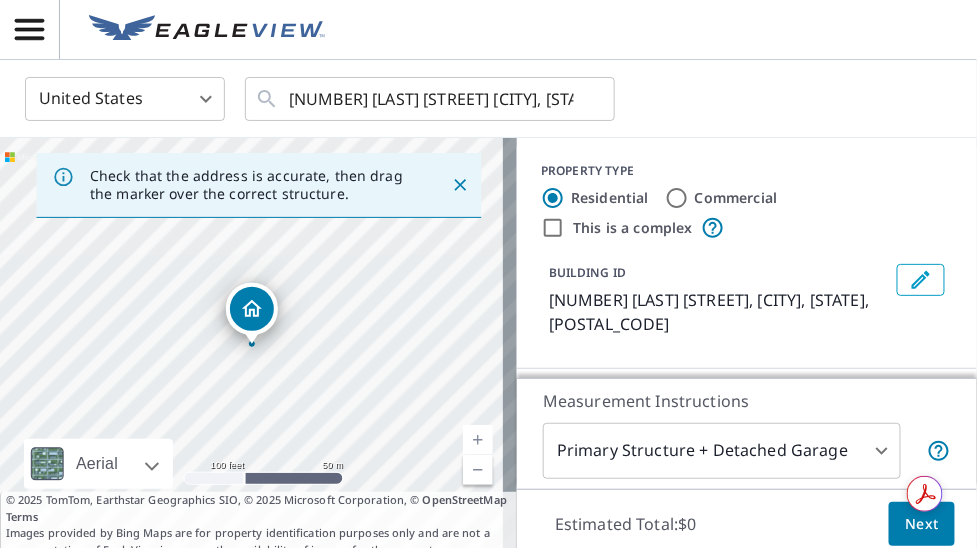scroll, scrollTop: 100, scrollLeft: 0, axis: vertical 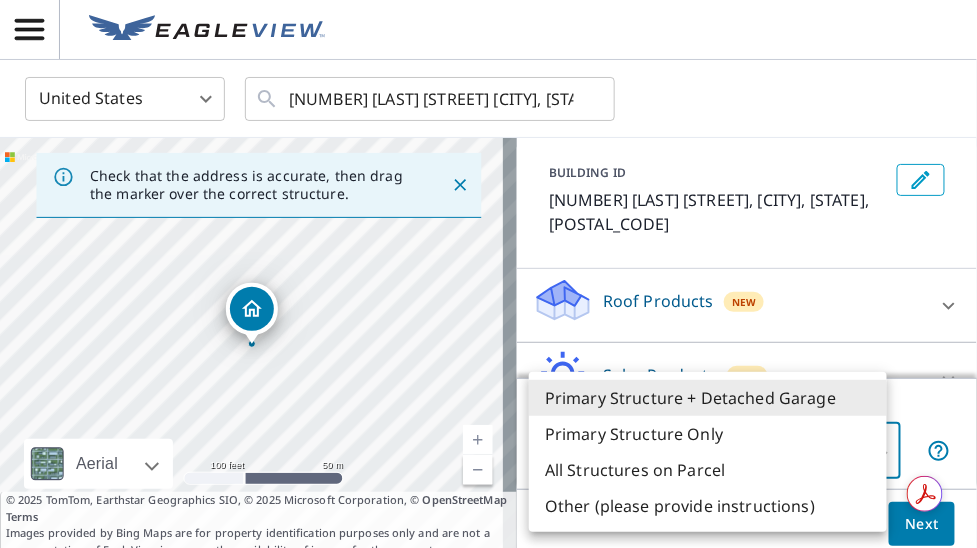 click on "[LAST] [LAST]
United States US ​ [NUMBER] [LAST] [STREET] [CITY], [STATE] [POSTAL_CODE] ​ Check that the address is accurate, then drag the marker over the correct structure. [NUMBER] [LAST] [STREET] [CITY], [STATE] [POSTAL_CODE] Aerial Road A standard road map Aerial A detailed look from above Labels Labels 100 feet 50 m © 2025 TomTom, © Vexcel Imaging, © 2025 Microsoft Corporation,  © OpenStreetMap Terms © 2025 TomTom, Earthstar Geographics SIO, © 2025 Microsoft Corporation, ©   OpenStreetMap   Terms Images provided by Bing Maps are for property identification purposes only and are not a representation of EagleView images or the availability of images for the property. PROPERTY TYPE Residential Commercial This is a complex BUILDING ID [NUMBER] [LAST] [STREET], [CITY], [STATE], [POSTAL_CODE] Roof Products New ClaimsReady™ $22.05 - $66.15 Bid Perfect™ $18 Solar Products New TrueDesign for Sales $30 TrueDesign for Planning $105 Walls Products New Walls, Windows & Doors $60.64 Measurement Instructions Primary Structure + Detached Garage 1 ​ $0" at bounding box center [488, 274] 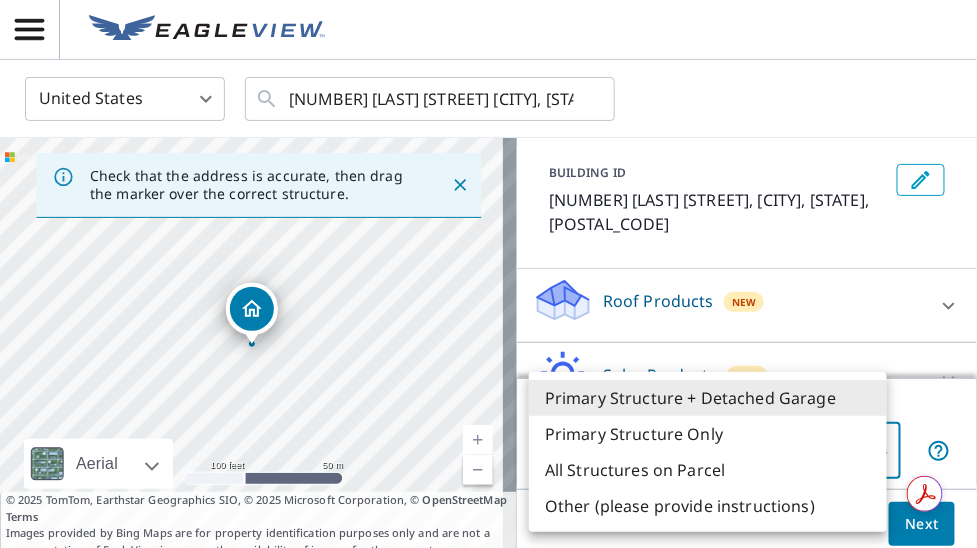 click on "Primary Structure Only" at bounding box center (708, 434) 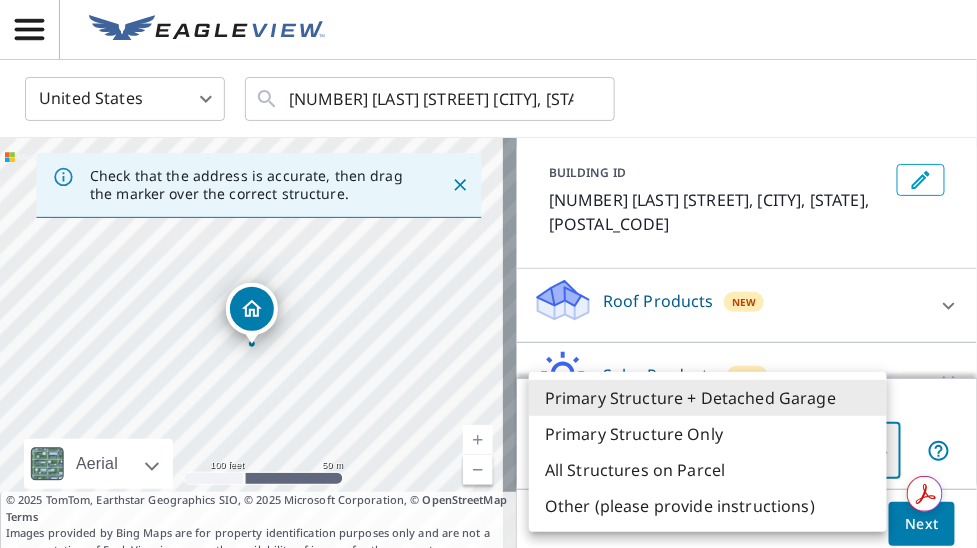 type on "2" 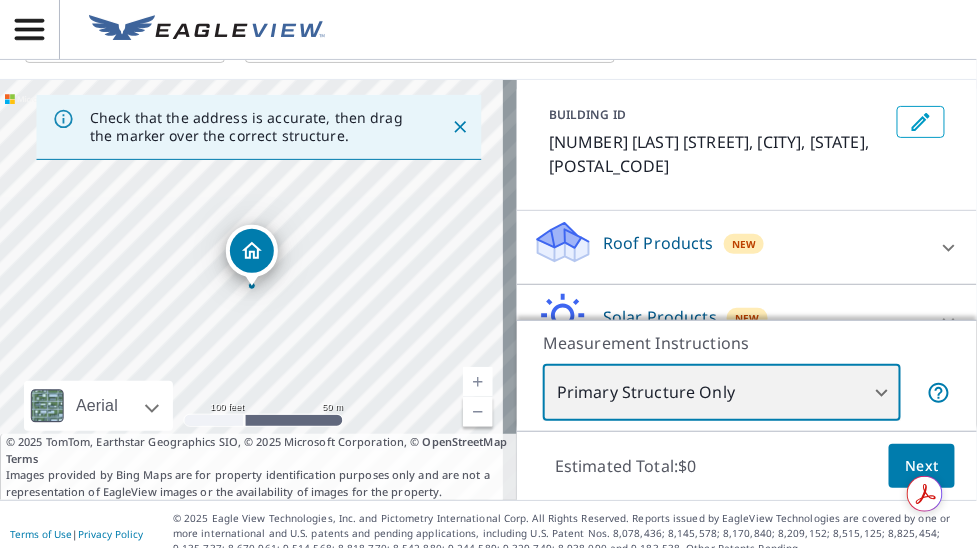 scroll, scrollTop: 75, scrollLeft: 0, axis: vertical 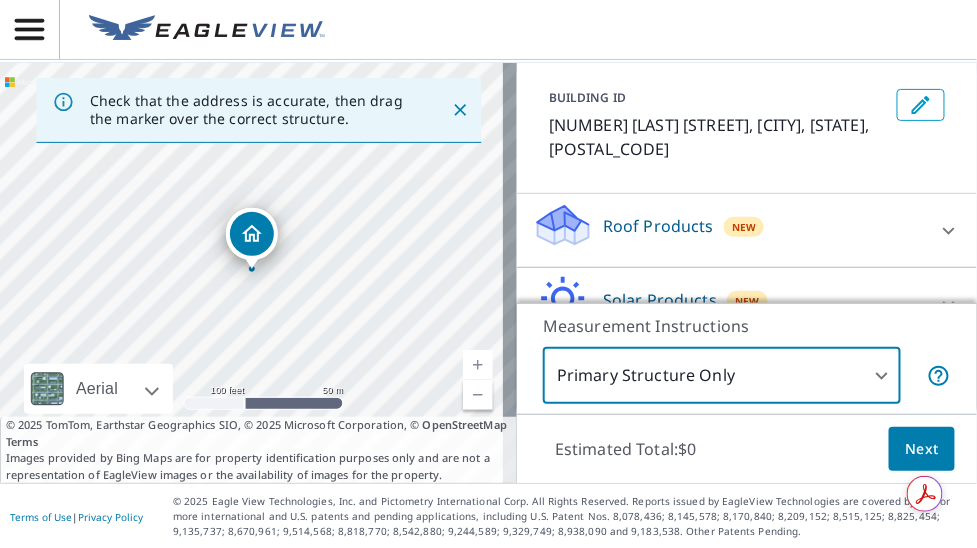click on "Next" at bounding box center (922, 449) 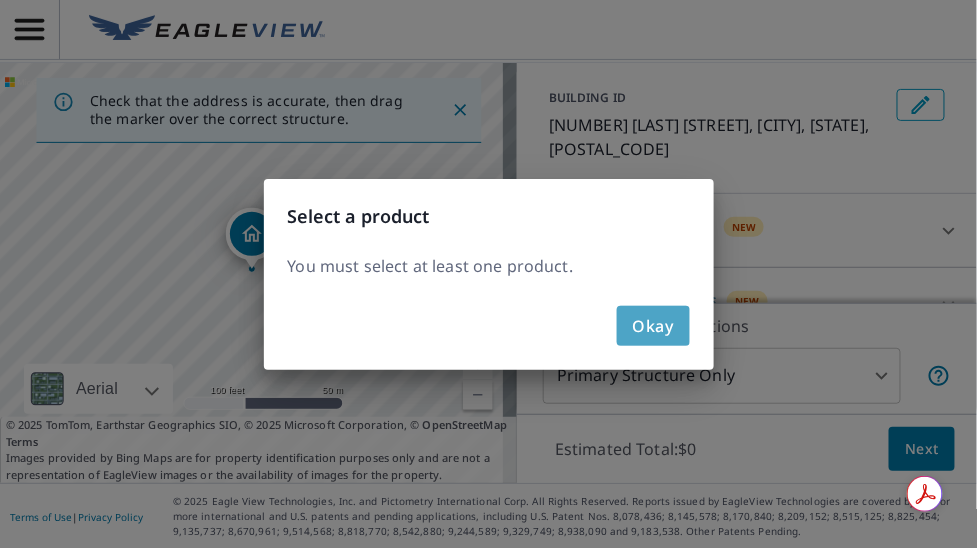 click on "Okay" at bounding box center (653, 326) 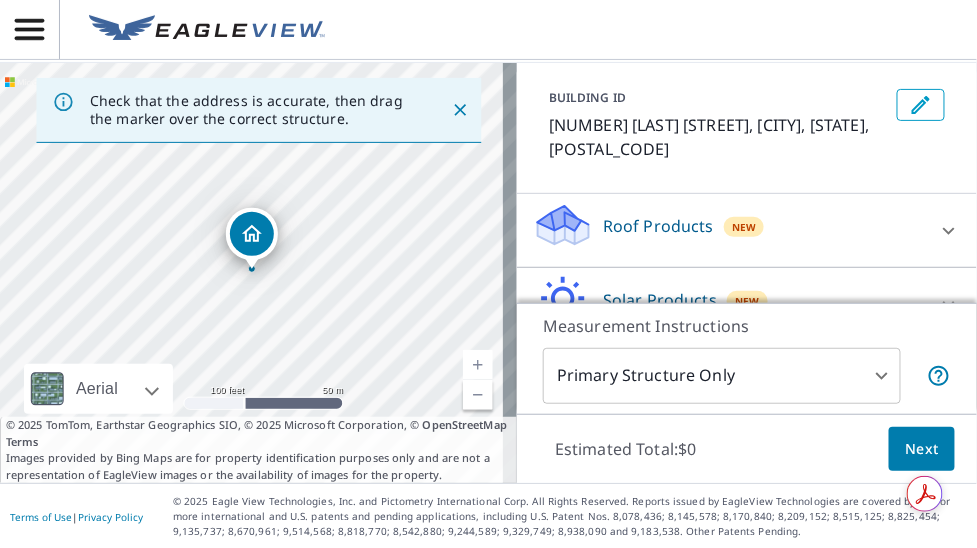 click on "Roof Products New" at bounding box center (729, 230) 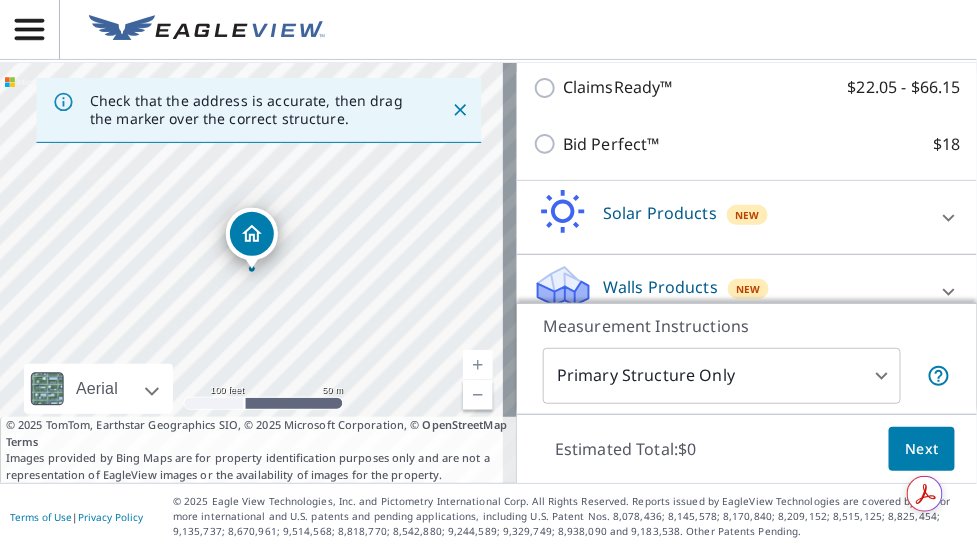 scroll, scrollTop: 200, scrollLeft: 0, axis: vertical 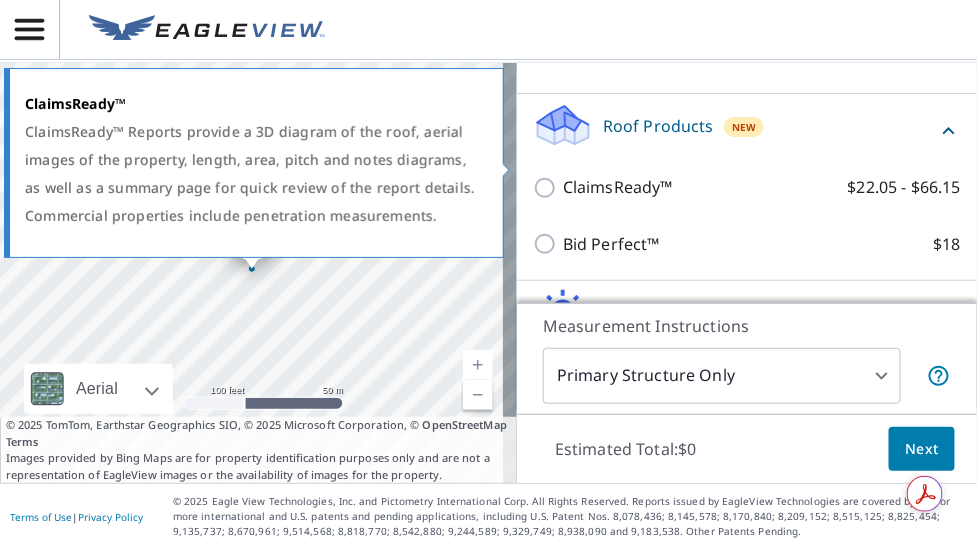 click on "ClaimsReady™ $22.05 - $66.15" at bounding box center (548, 188) 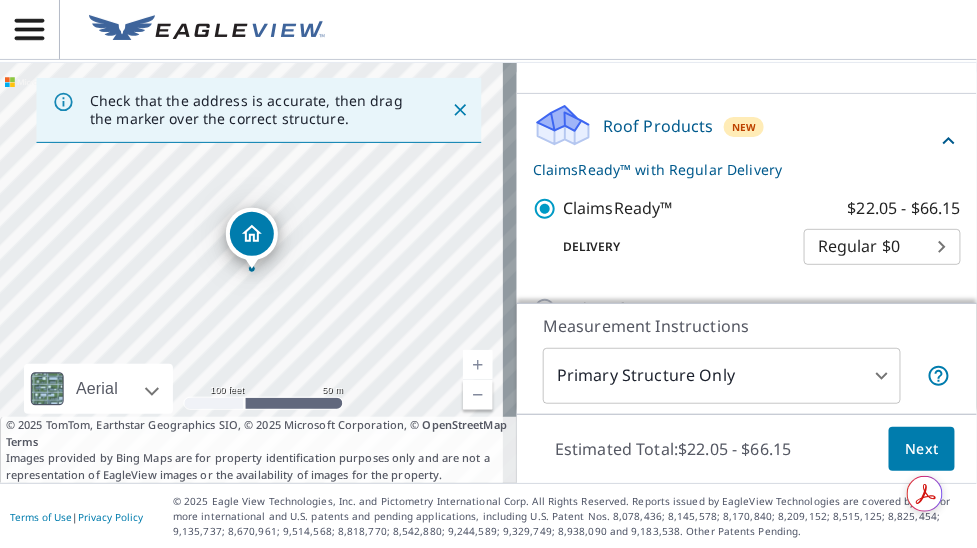 click on "Next" at bounding box center (922, 449) 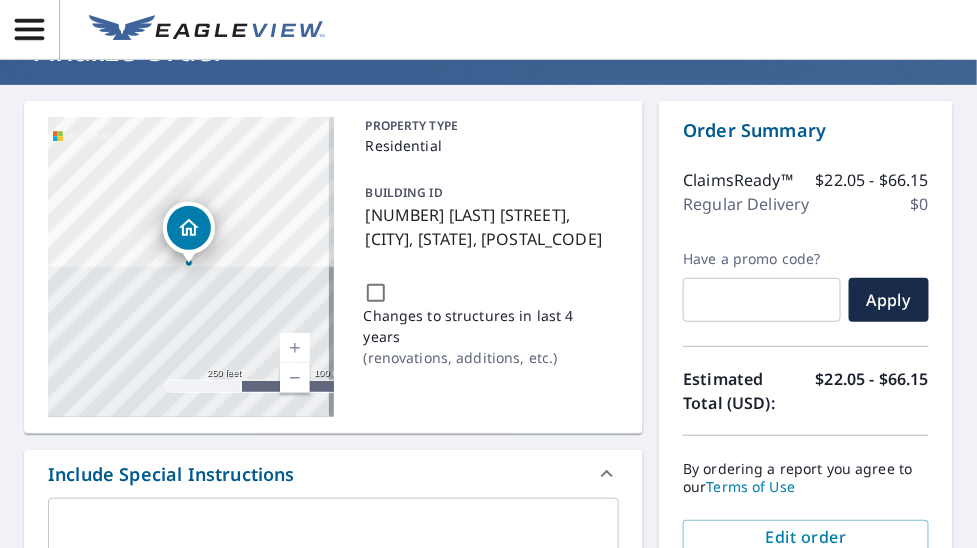 scroll, scrollTop: 387, scrollLeft: 0, axis: vertical 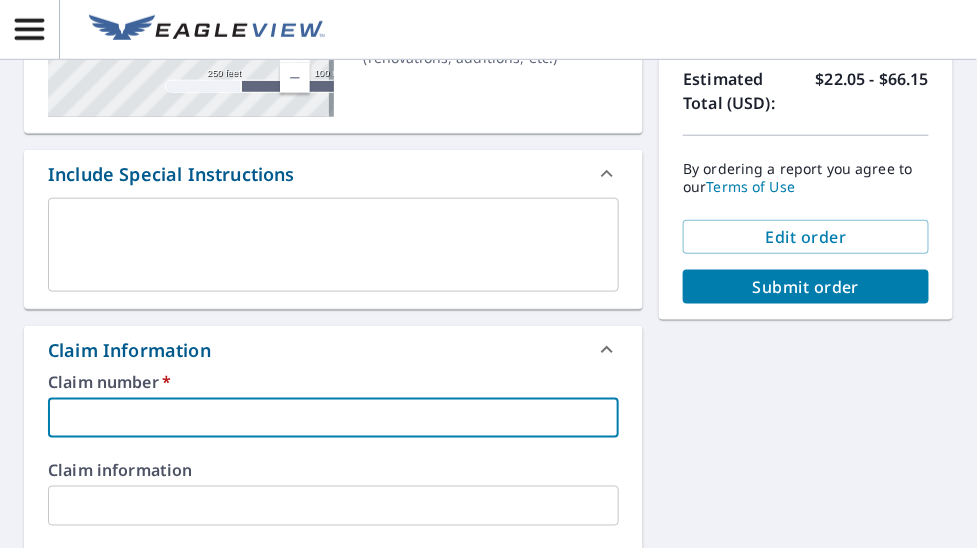 click at bounding box center [333, 418] 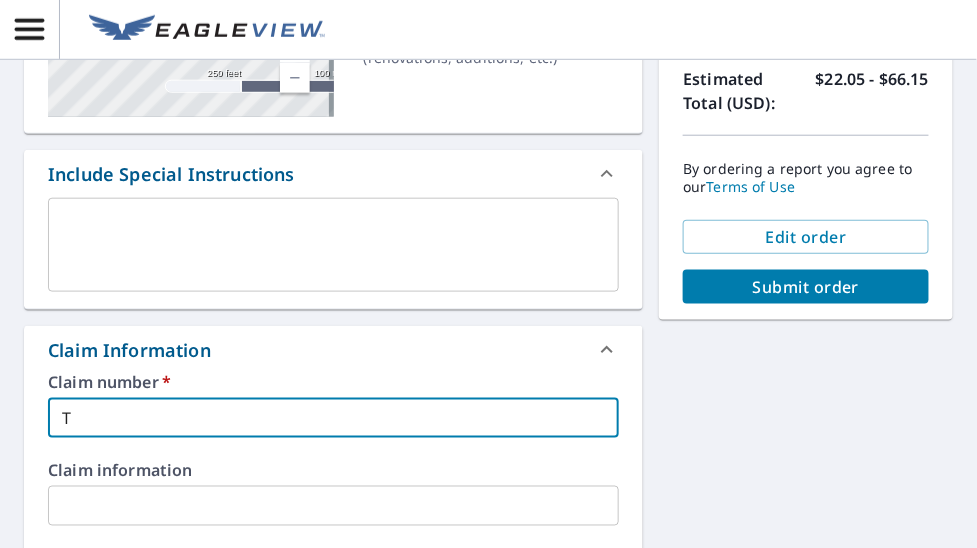 type on "TA" 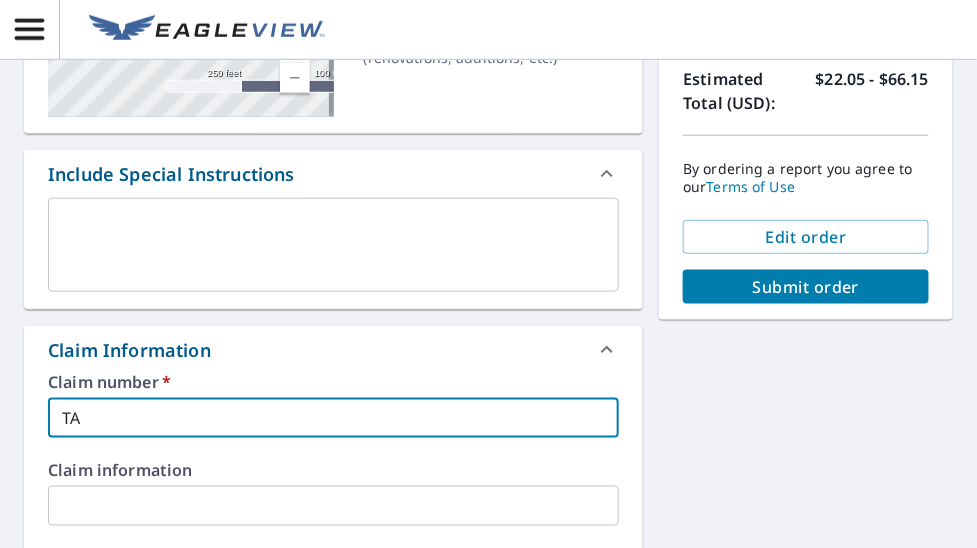 type on "TA0" 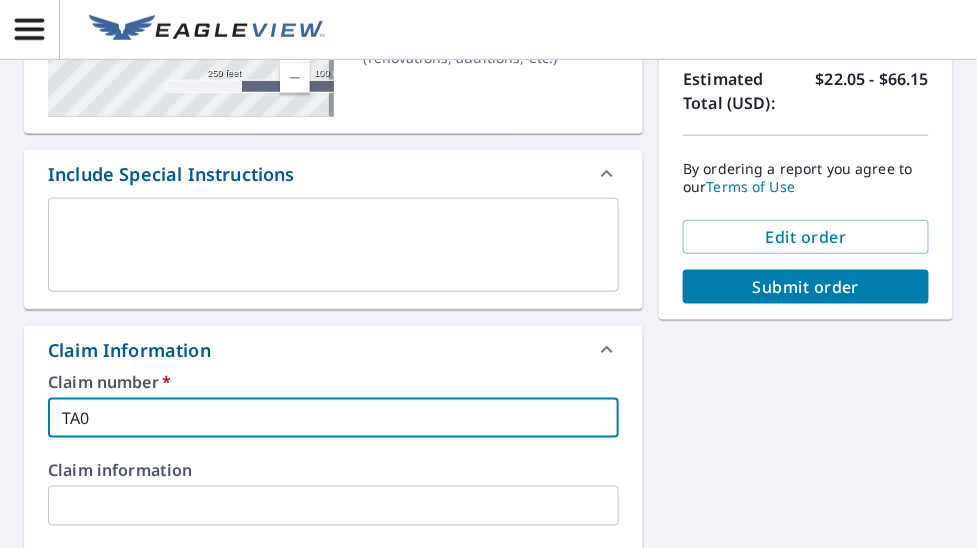 type on "TA05" 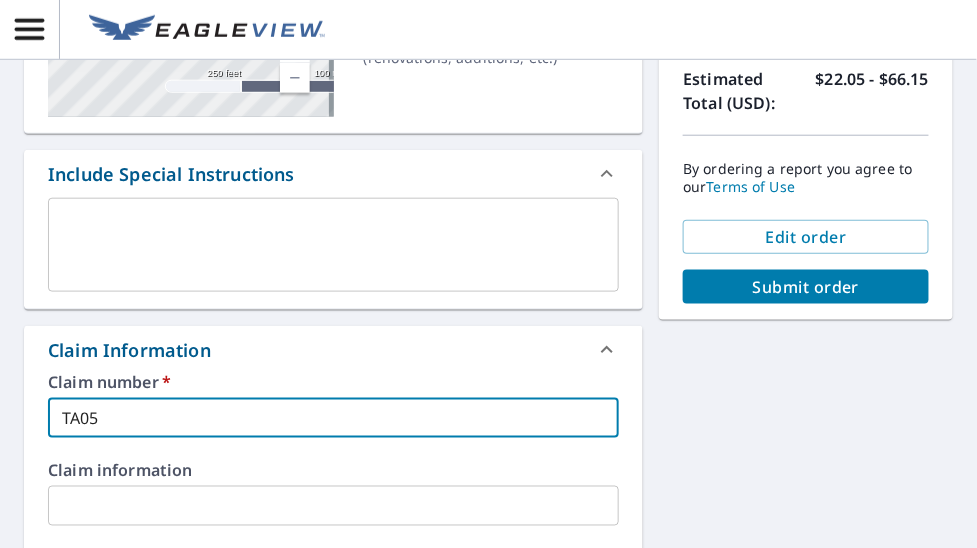 type on "TA059" 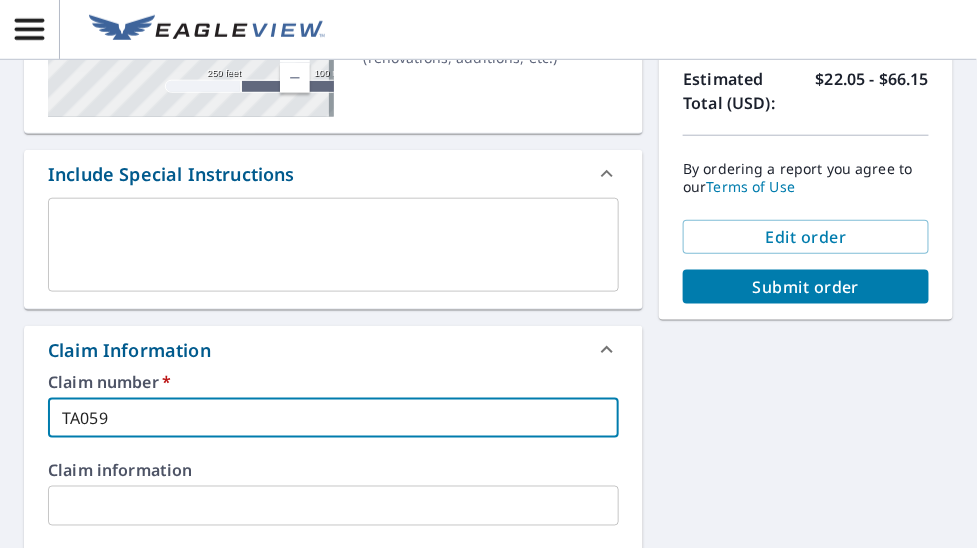 type on "TA0599" 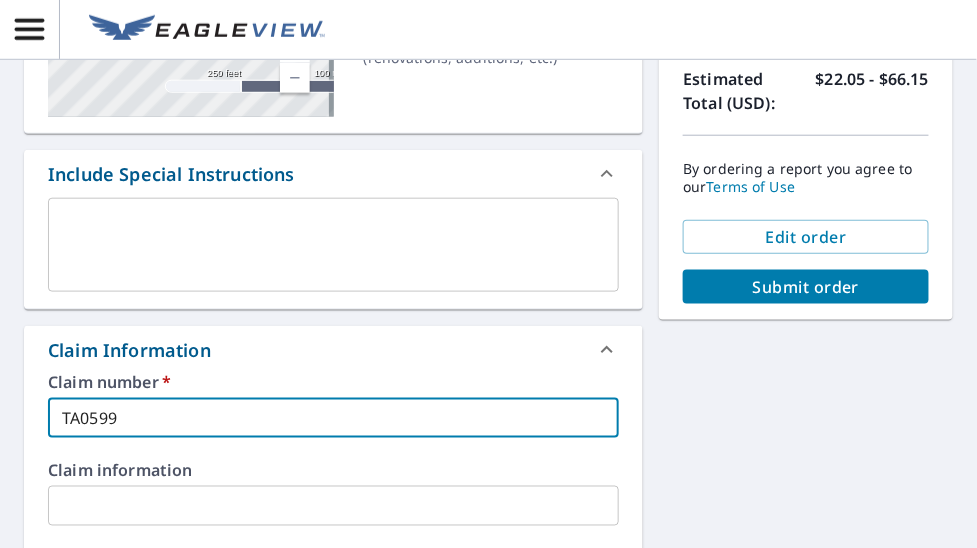 scroll, scrollTop: 587, scrollLeft: 0, axis: vertical 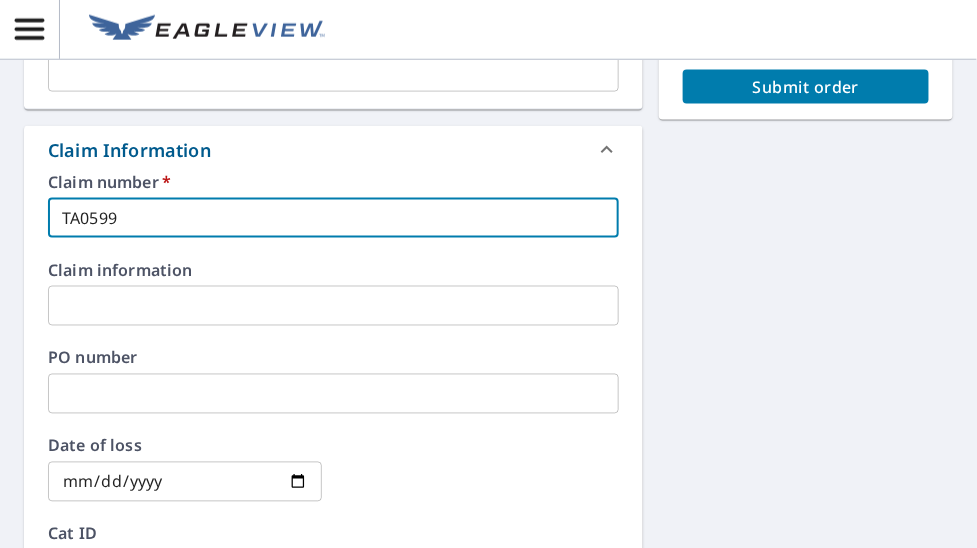 type on "TA0599" 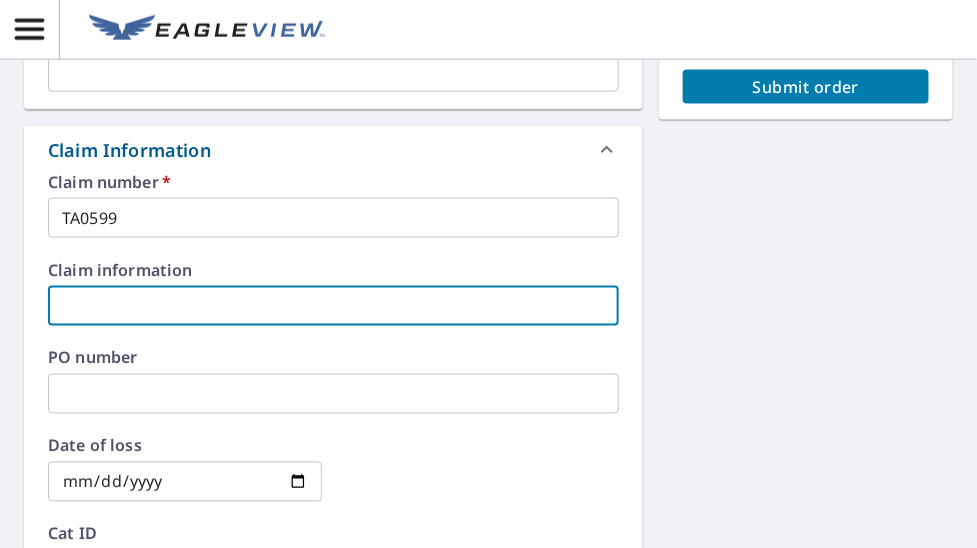 click at bounding box center [333, 306] 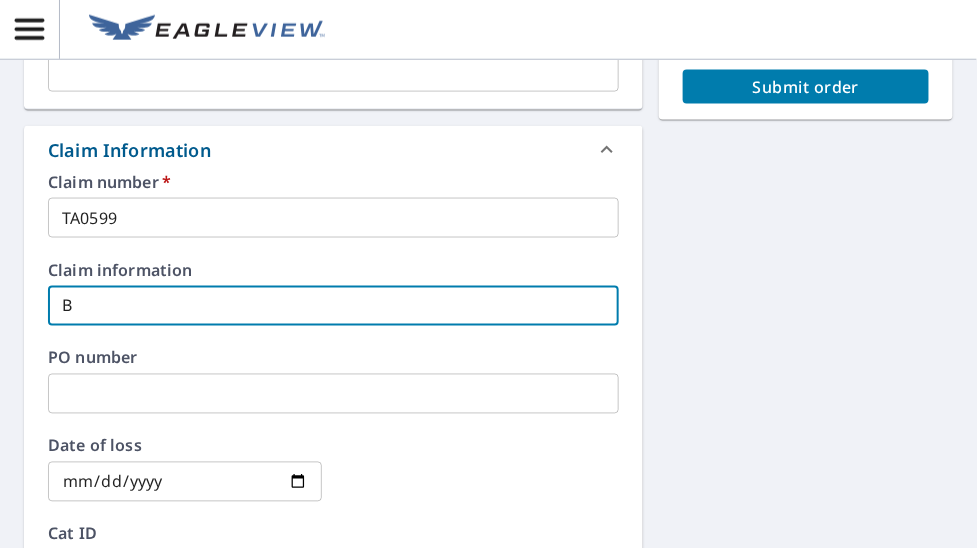 type on "Bi" 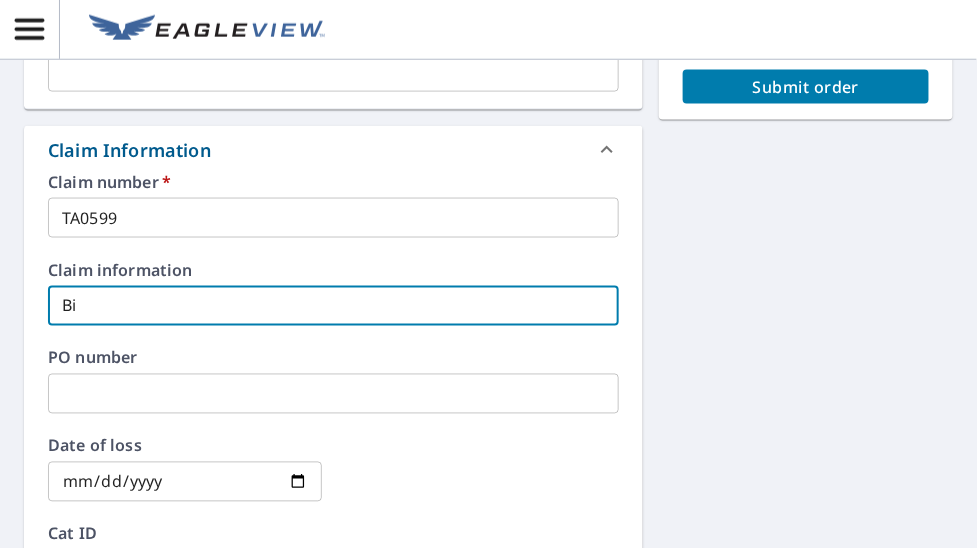 type on "Bin" 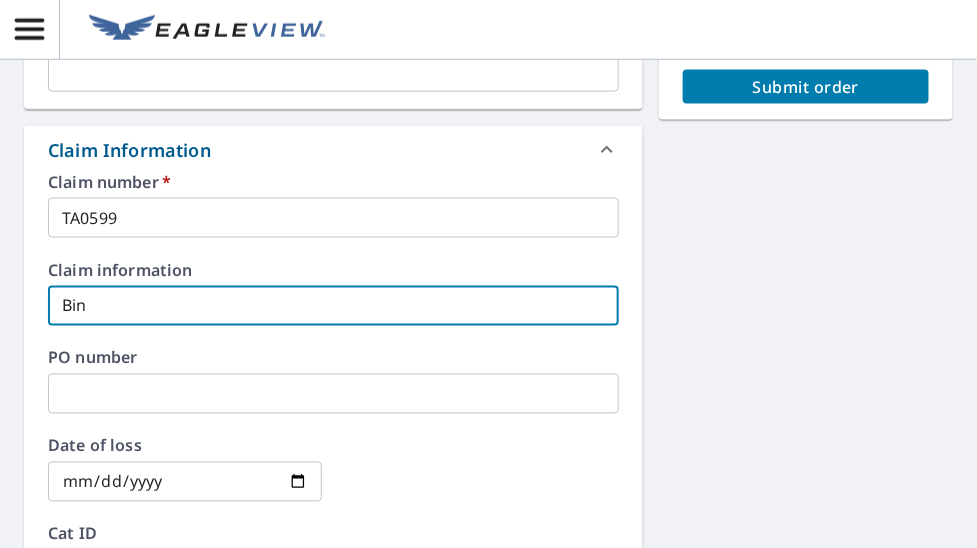 type on "Bi" 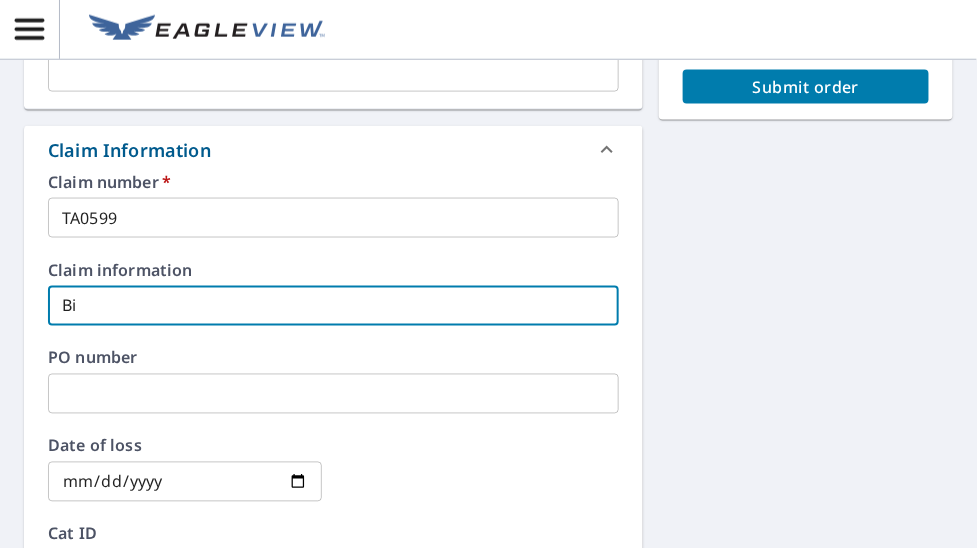 type on "B" 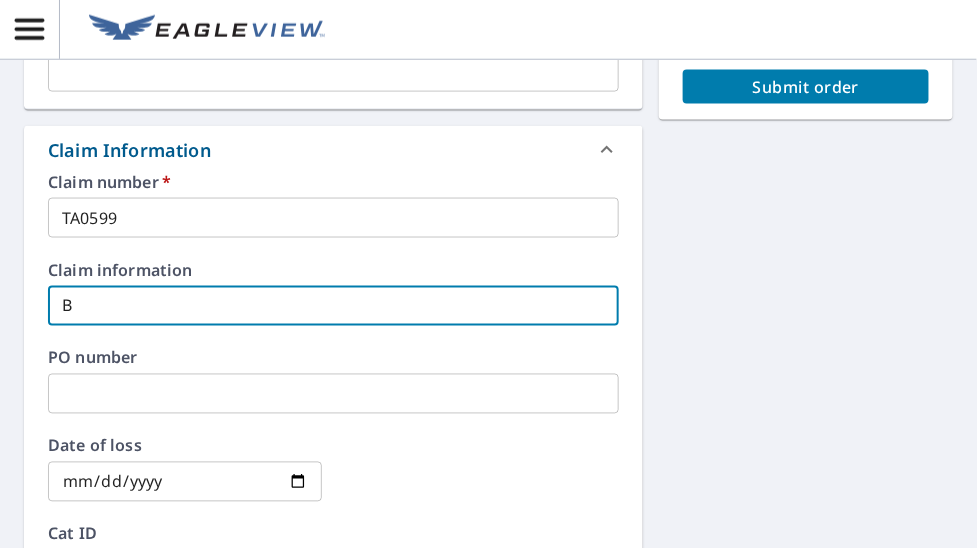 type on "Br" 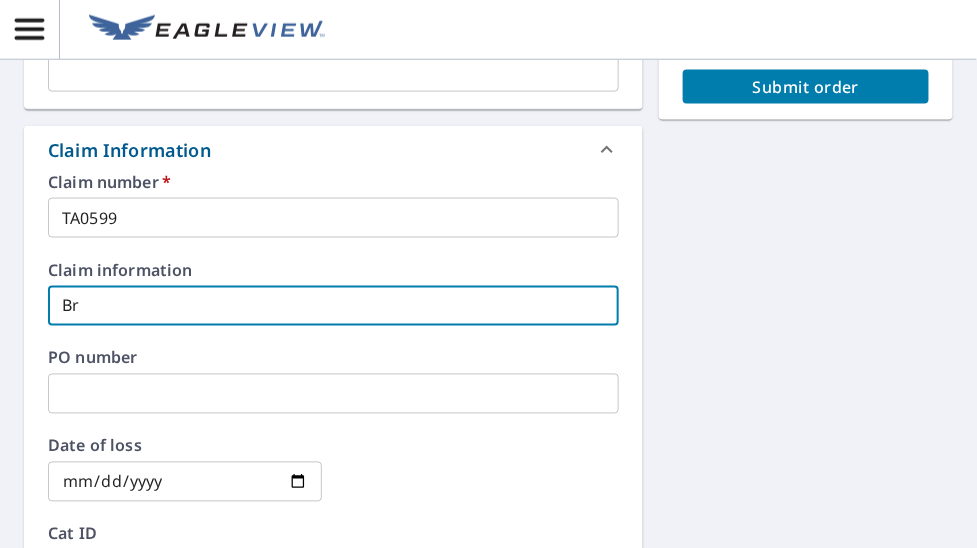 type on "[LAST]" 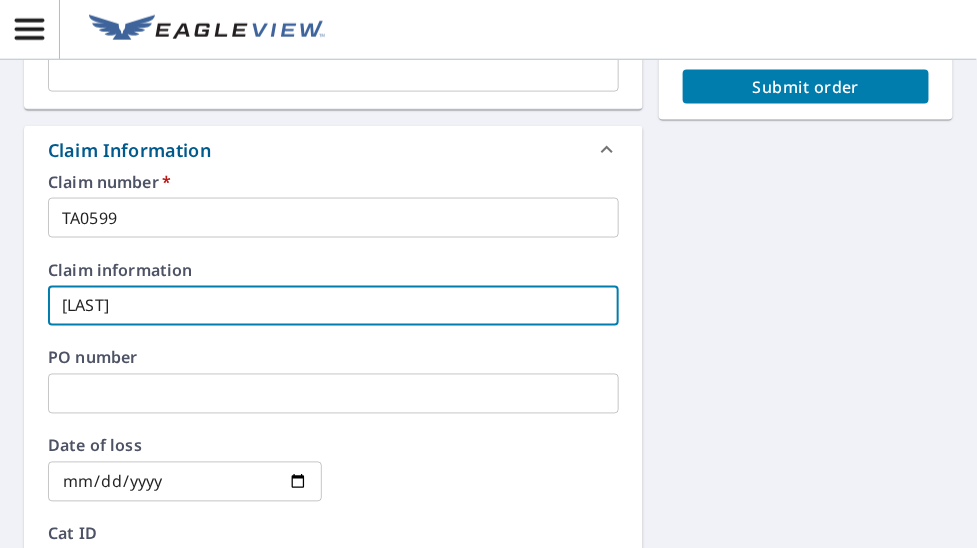type on "[LAST]" 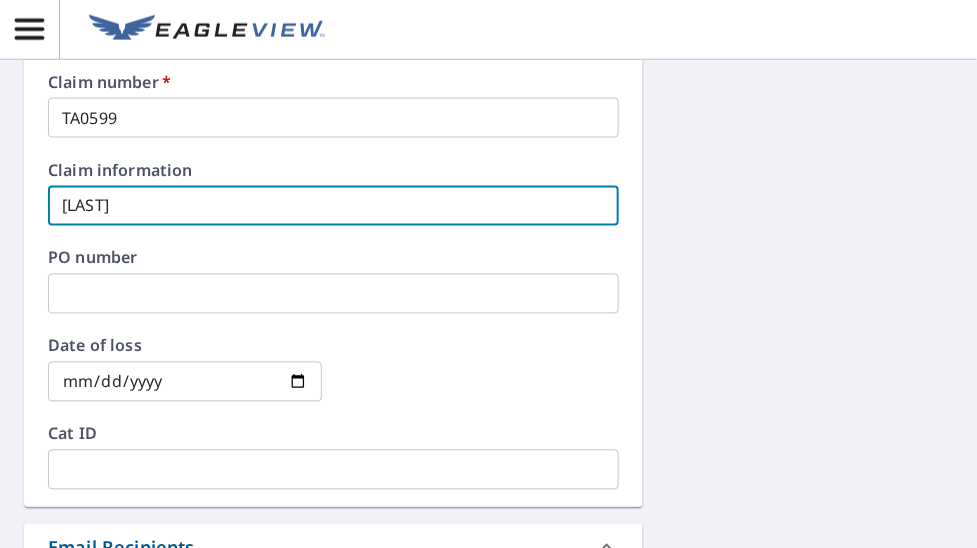type on "[LAST]" 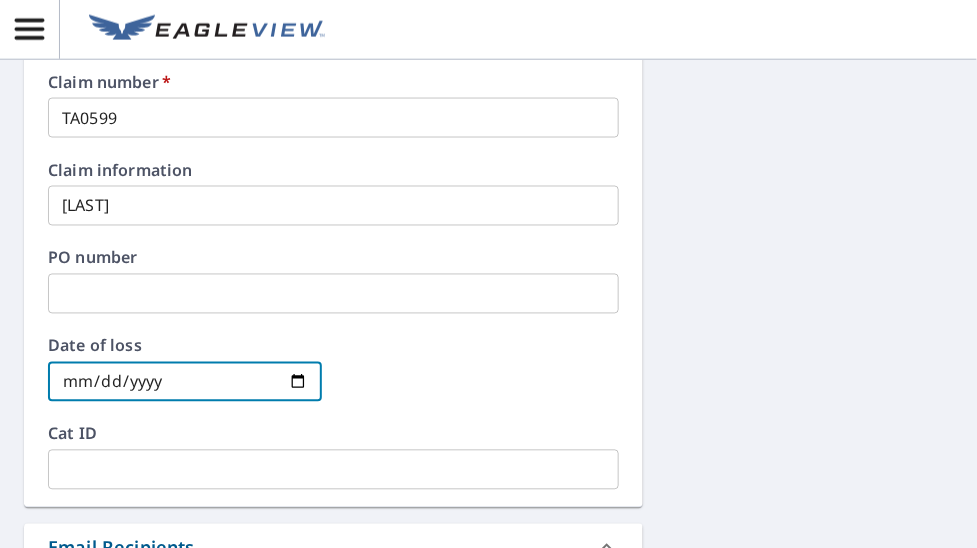 click at bounding box center [185, 382] 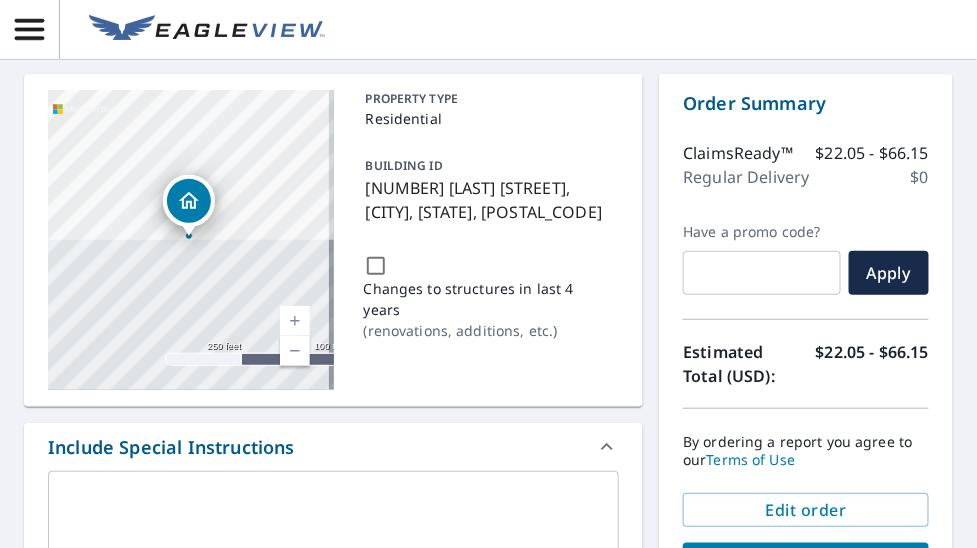scroll, scrollTop: 200, scrollLeft: 0, axis: vertical 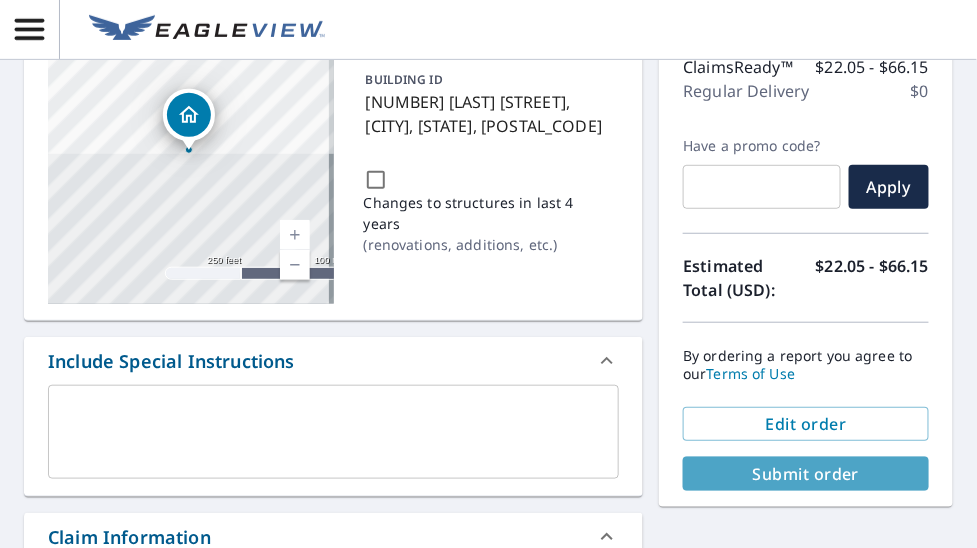 click on "Submit order" at bounding box center (806, 474) 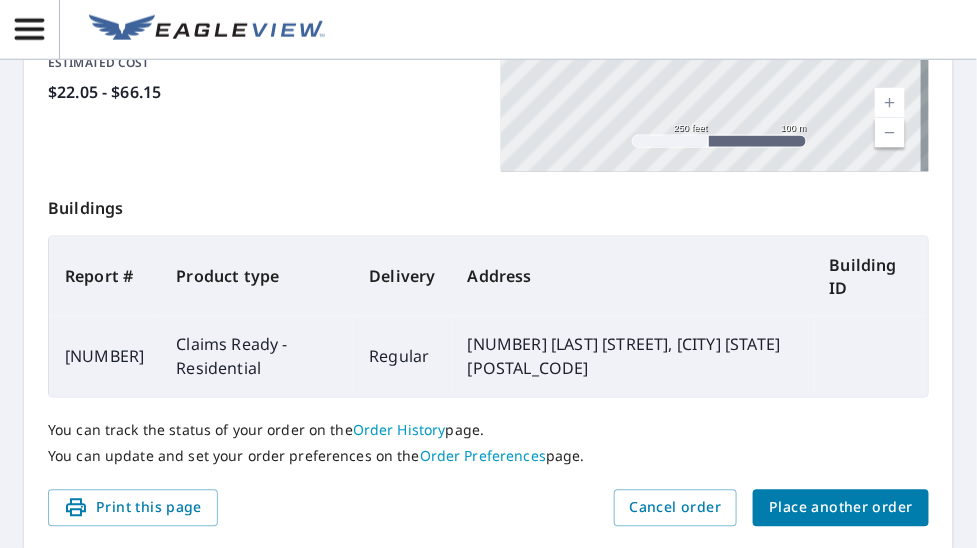 scroll, scrollTop: 600, scrollLeft: 0, axis: vertical 